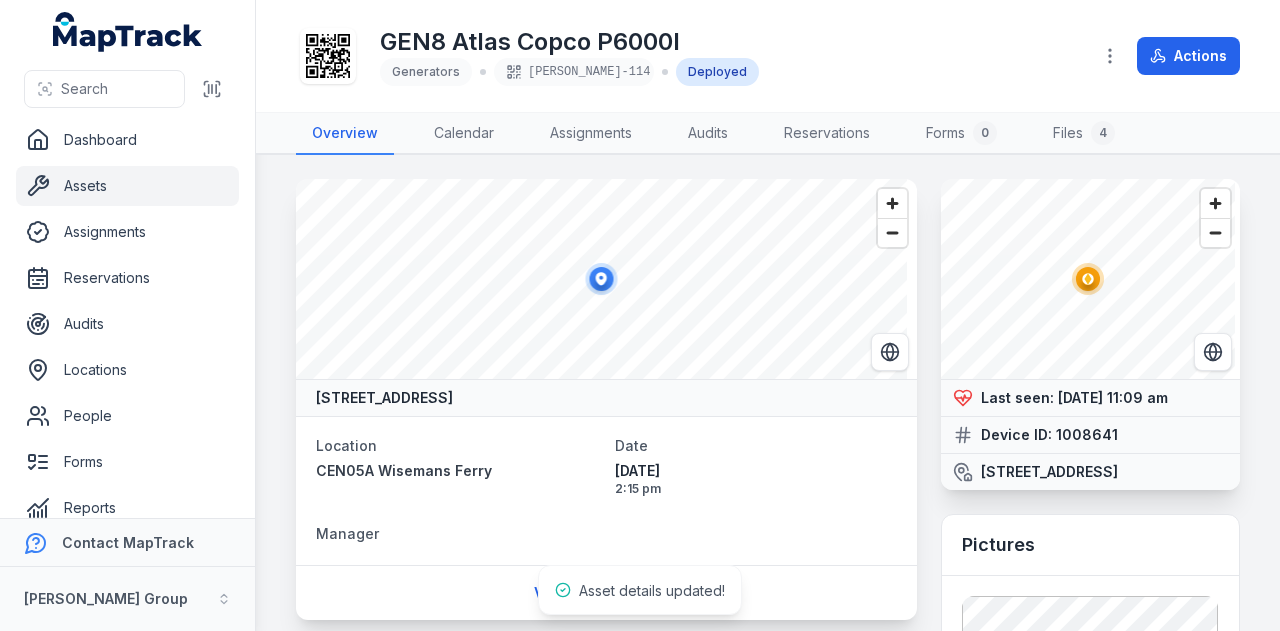 scroll, scrollTop: 0, scrollLeft: 0, axis: both 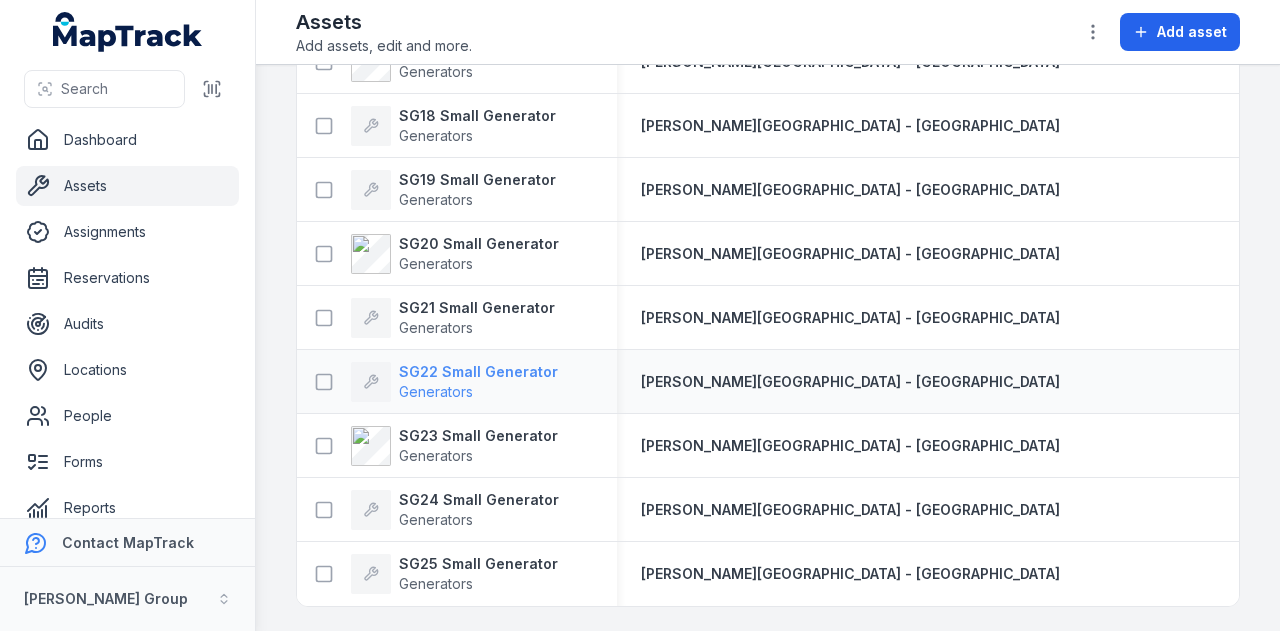 click on "SG22 Small Generator" at bounding box center (478, 372) 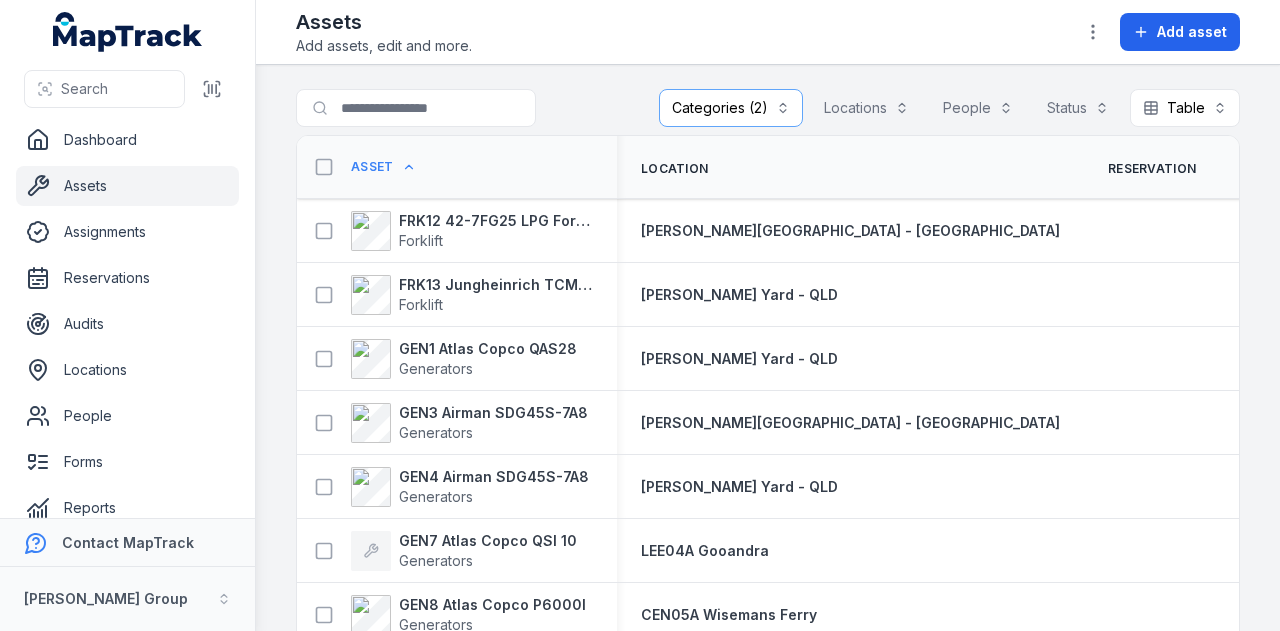 click on "Categories   (2)" at bounding box center (731, 108) 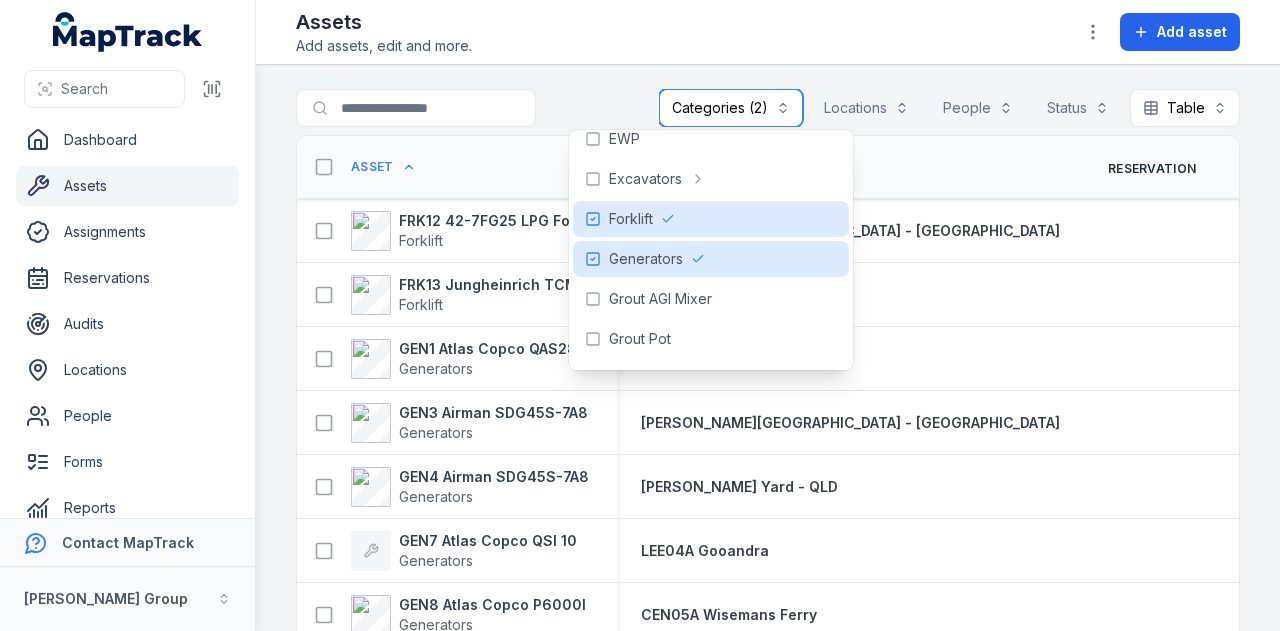 scroll, scrollTop: 500, scrollLeft: 0, axis: vertical 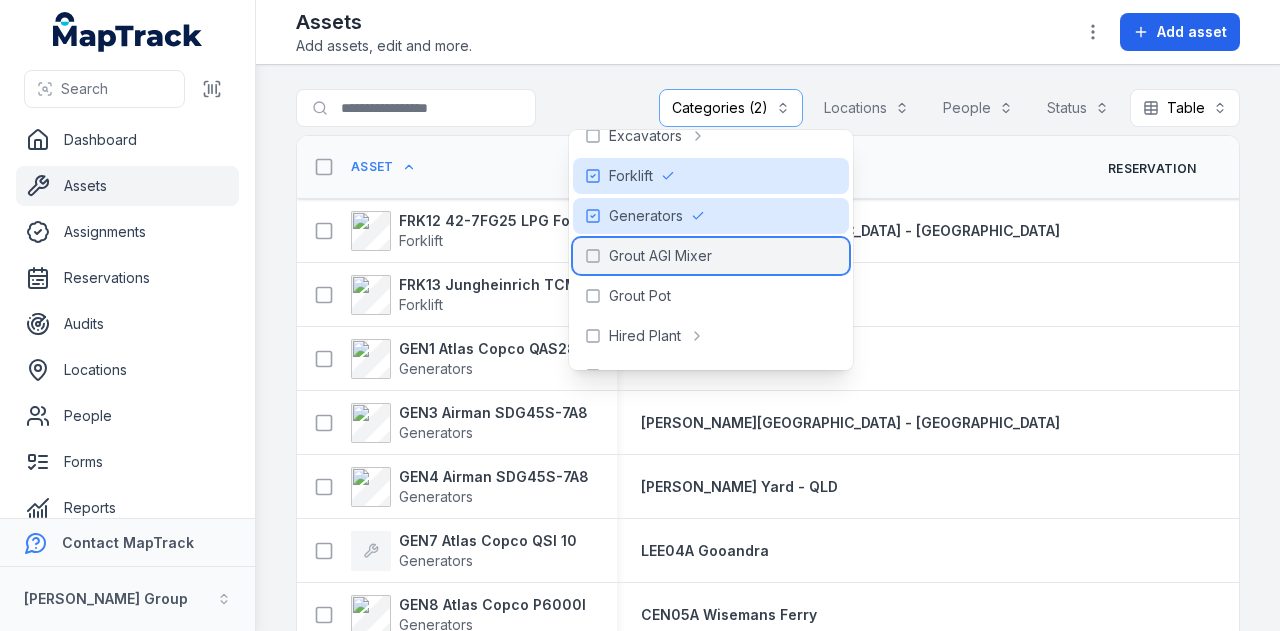 click on "Grout AGI Mixer" at bounding box center (660, 256) 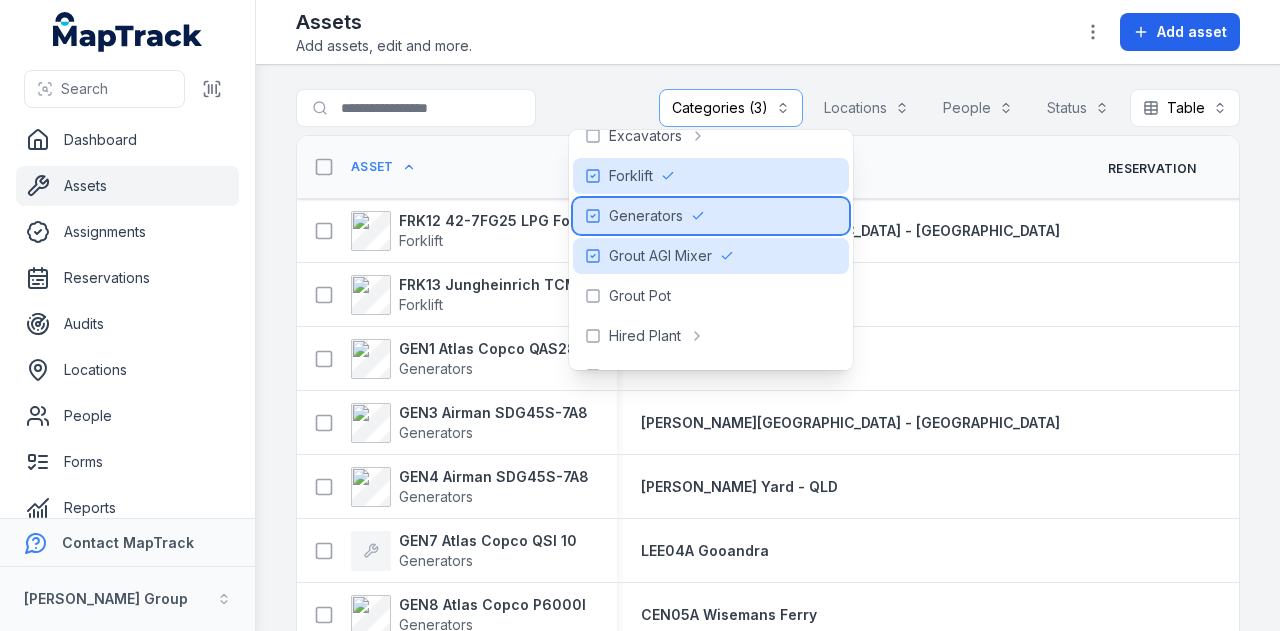 click on "Generators" at bounding box center (646, 216) 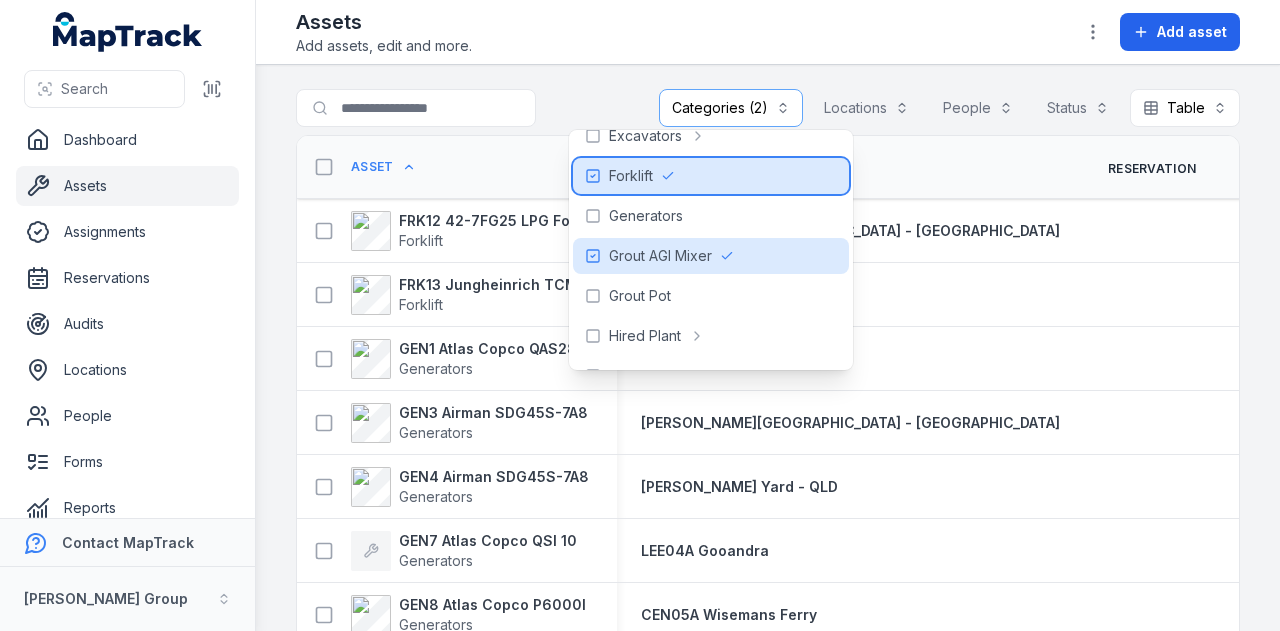 click on "Forklift" at bounding box center [631, 176] 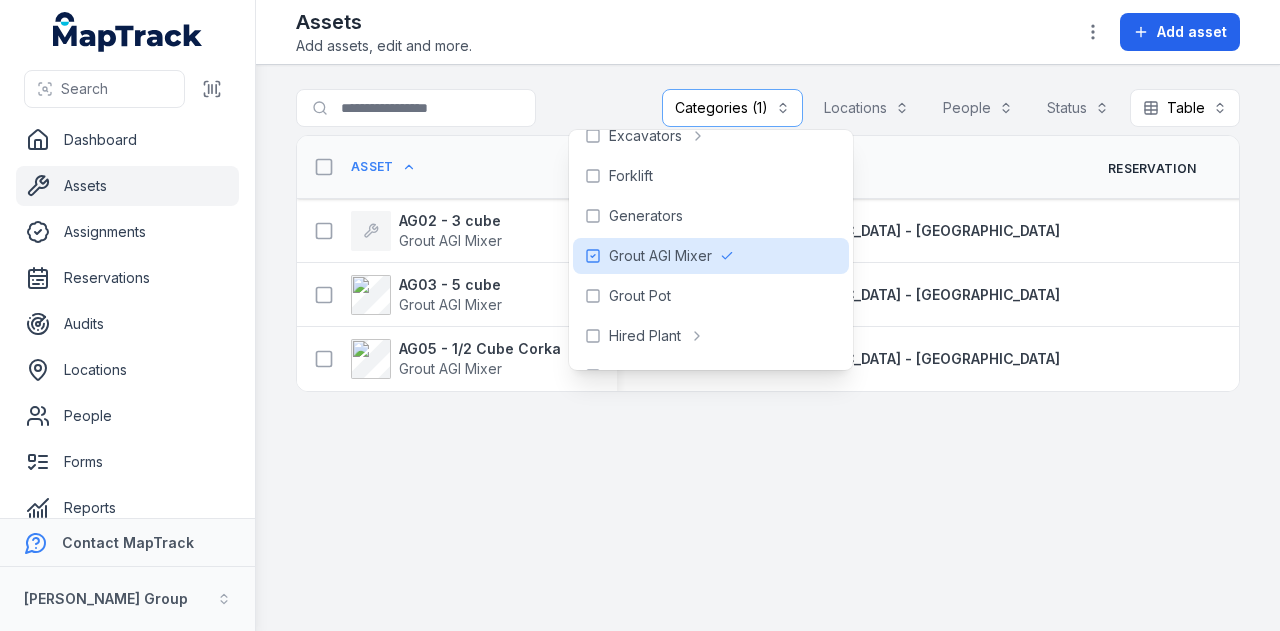 click on "**********" at bounding box center [768, 348] 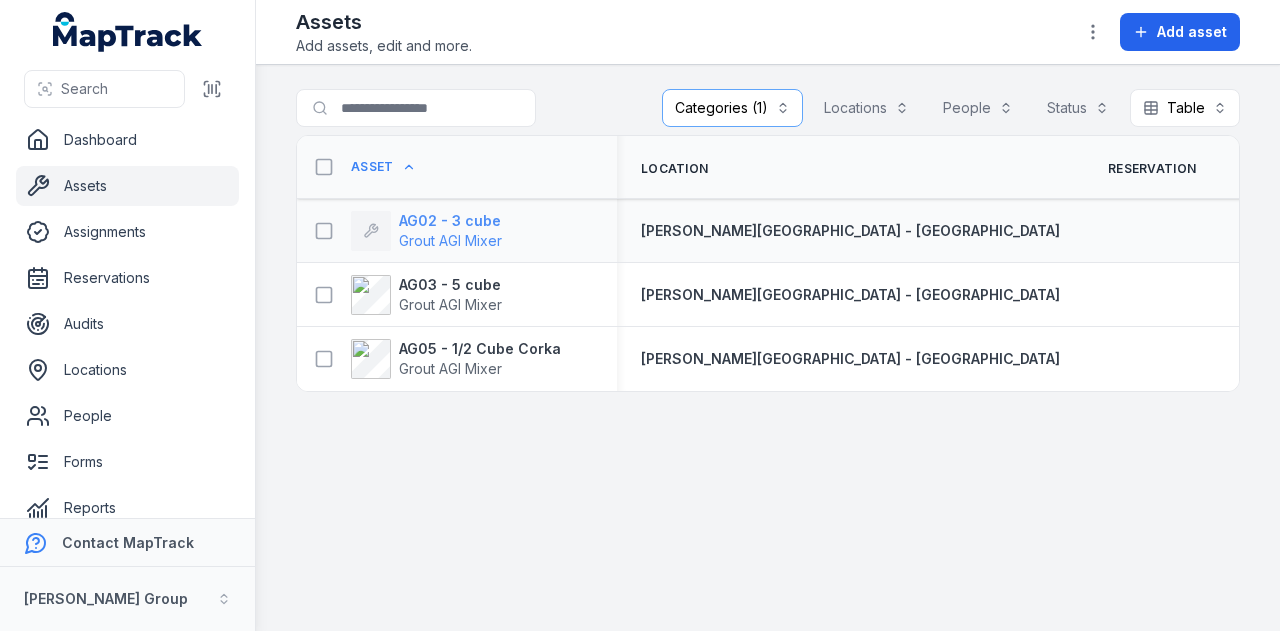 click on "AG02 - 3 cube" at bounding box center [450, 221] 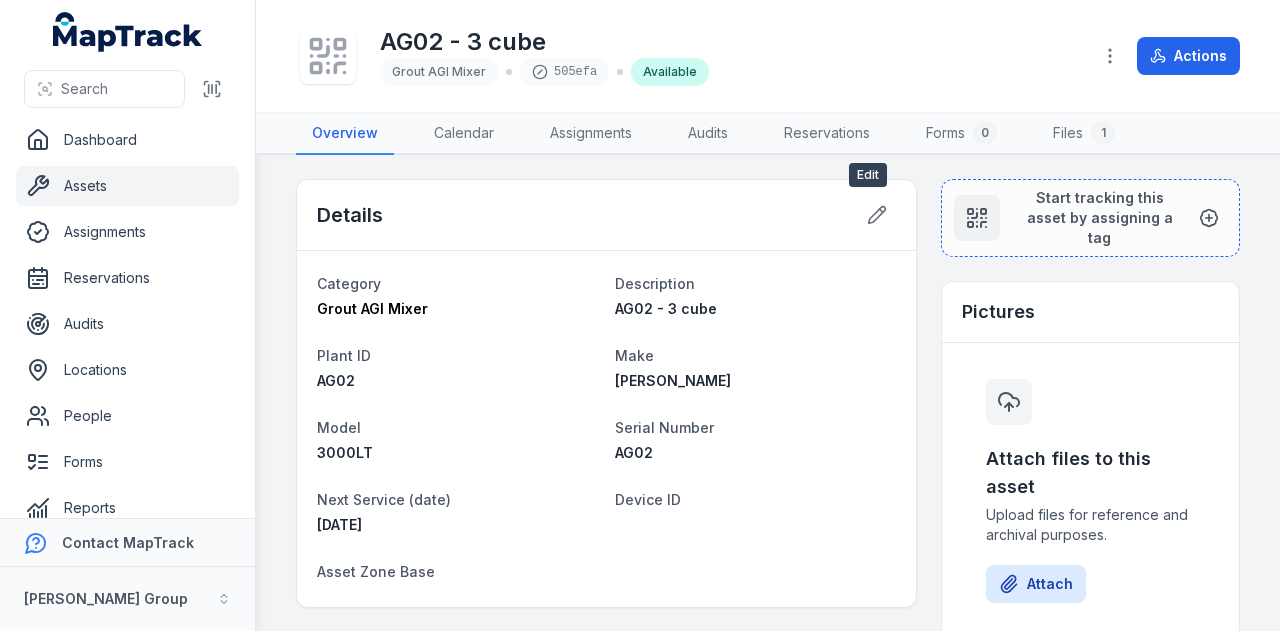 click at bounding box center [877, 215] 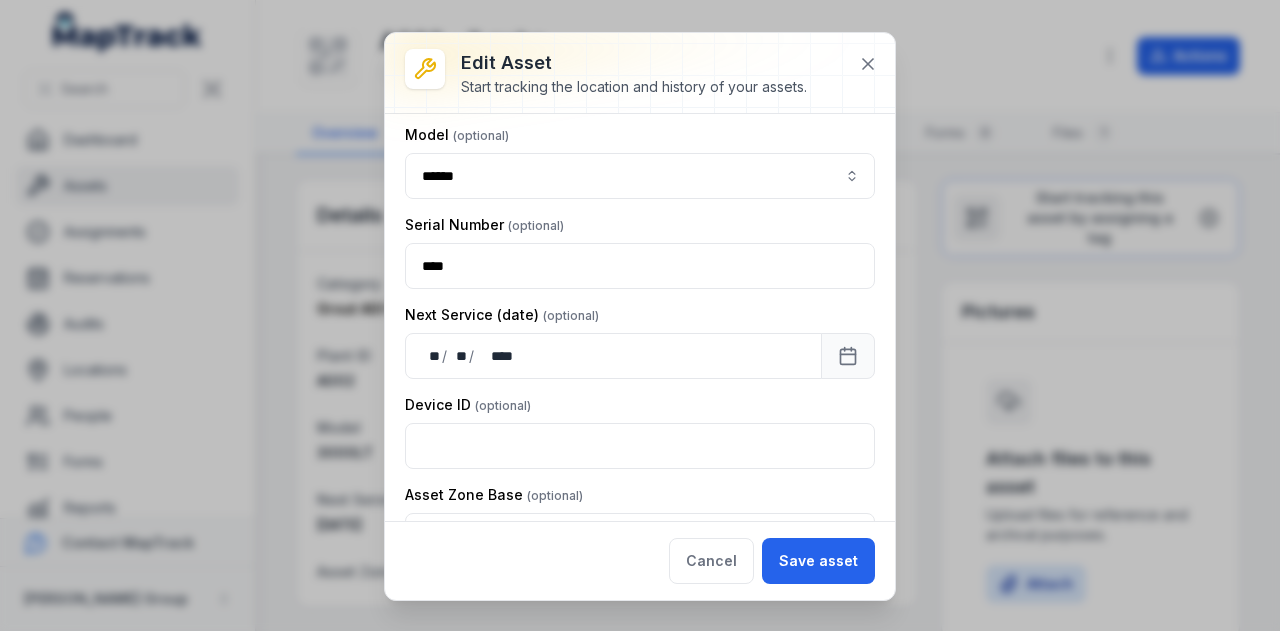 scroll, scrollTop: 448, scrollLeft: 0, axis: vertical 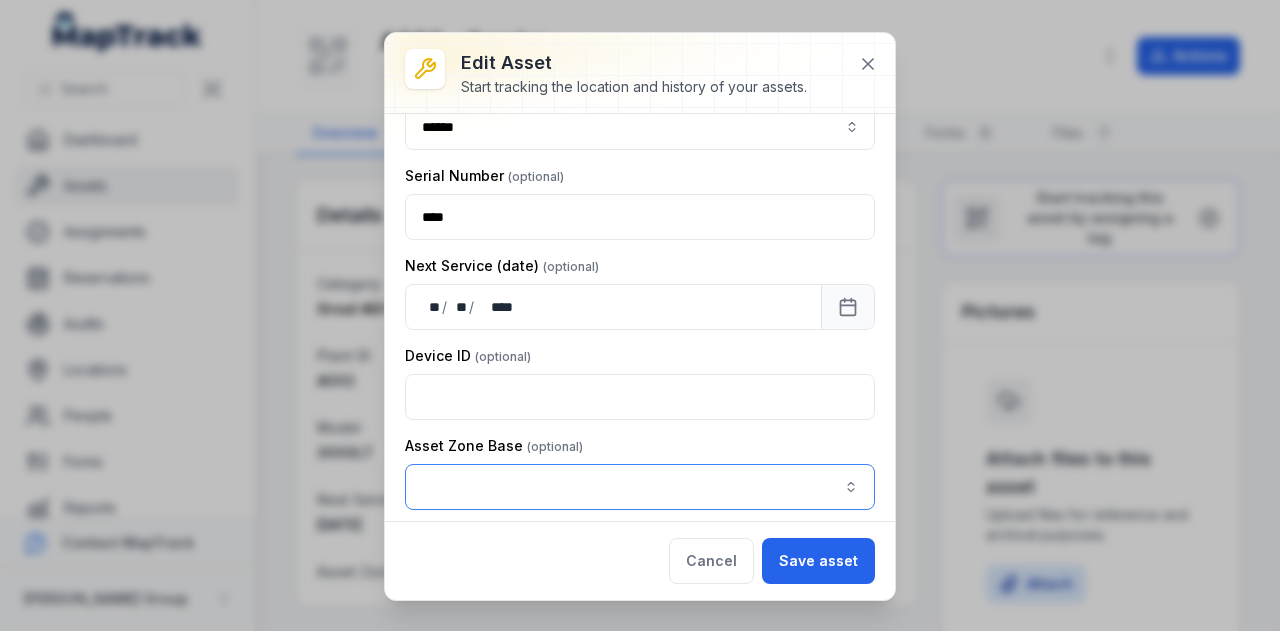 click at bounding box center (640, 487) 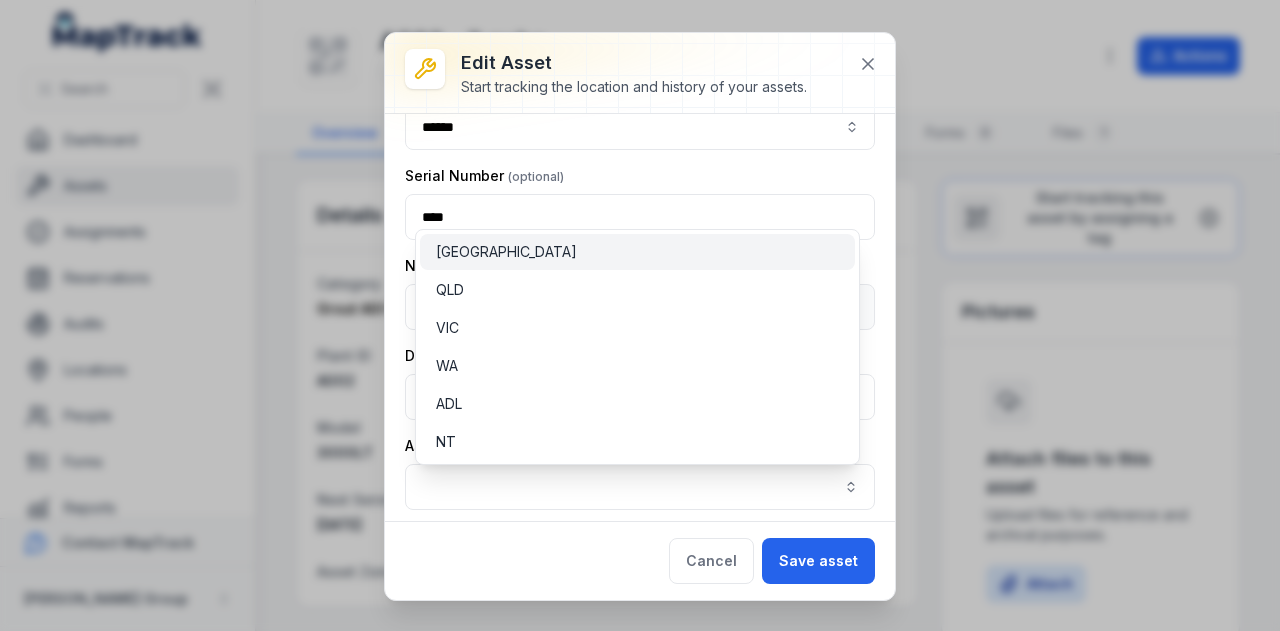 click on "[GEOGRAPHIC_DATA]" at bounding box center [637, 252] 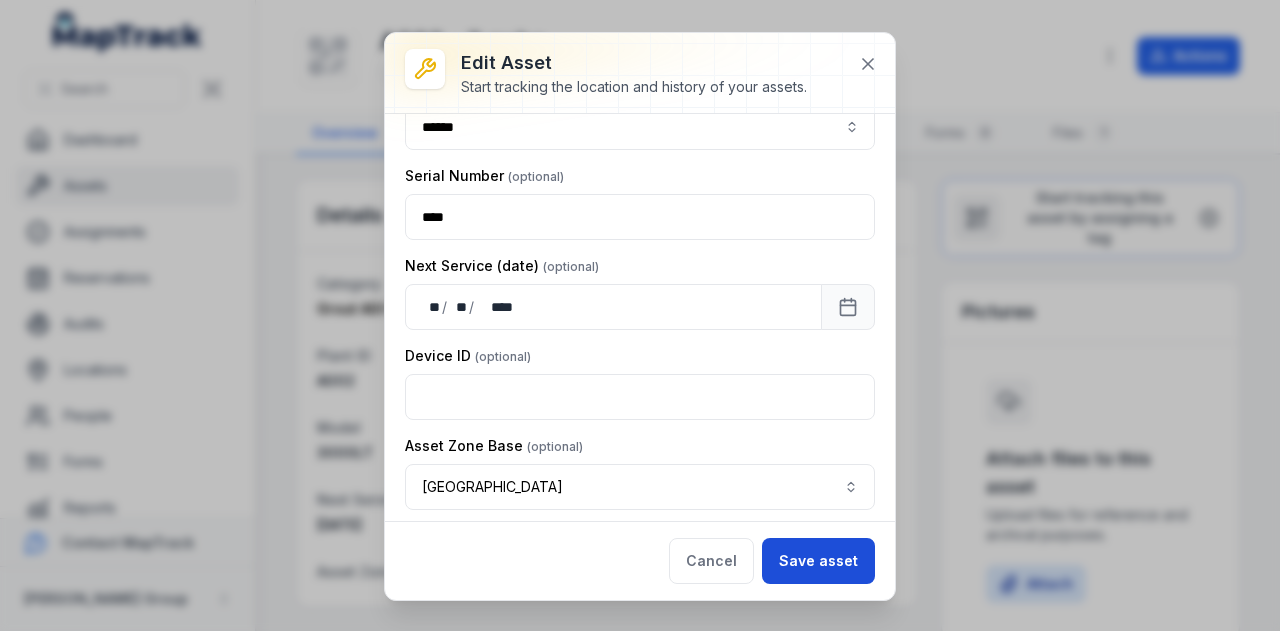 click on "Save asset" at bounding box center [818, 561] 